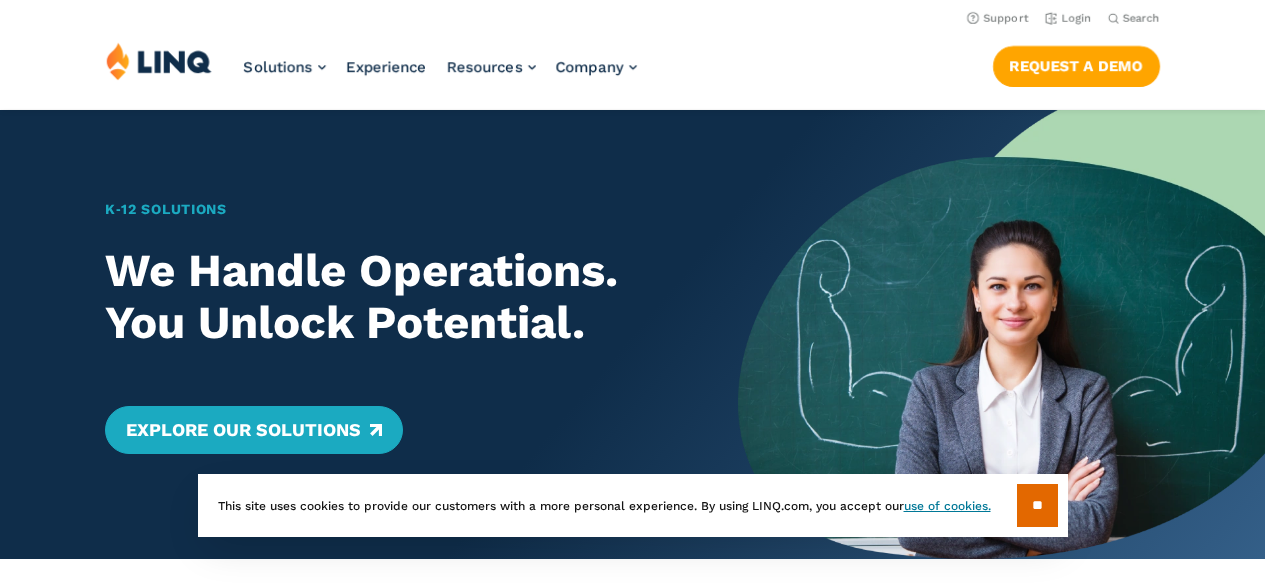 scroll, scrollTop: 0, scrollLeft: 0, axis: both 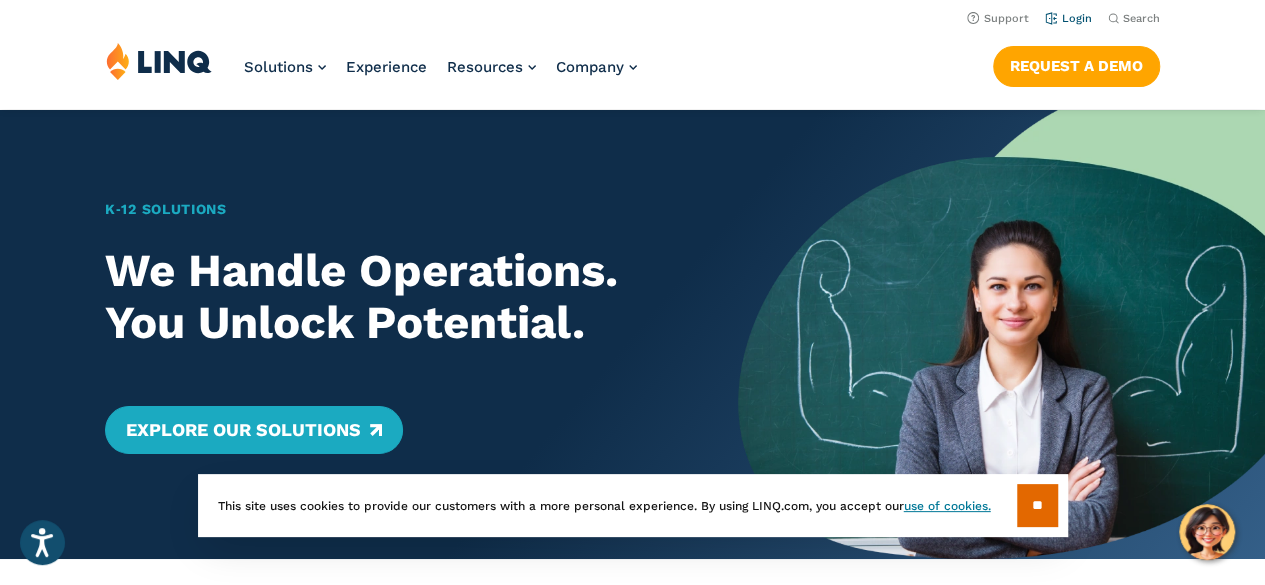 click on "Login" at bounding box center [1068, 18] 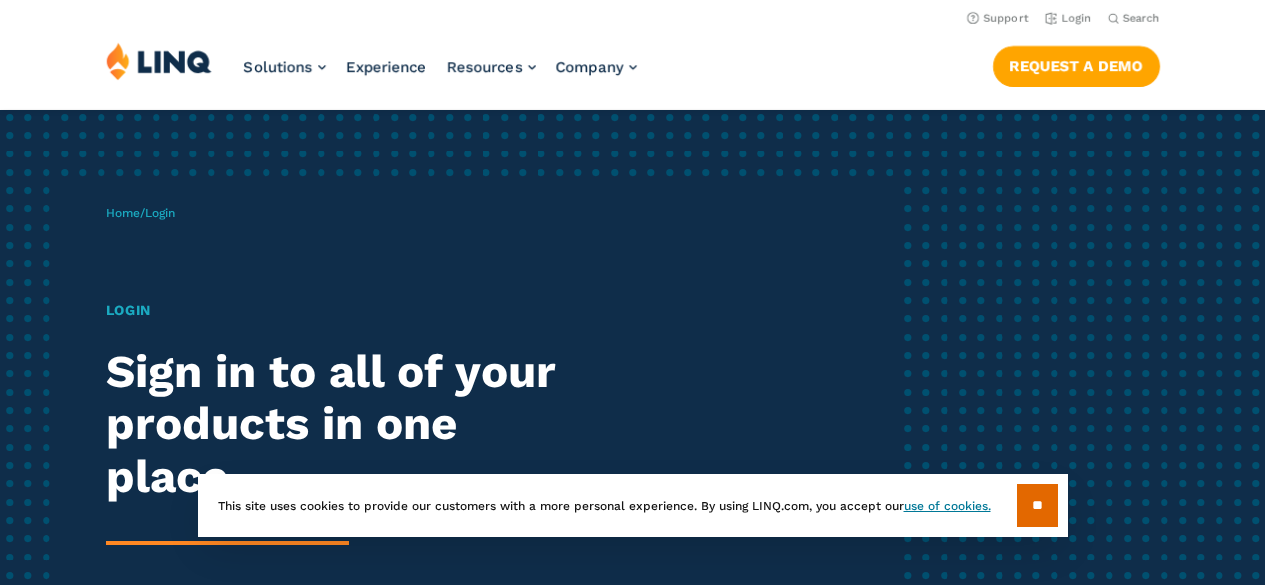 scroll, scrollTop: 0, scrollLeft: 0, axis: both 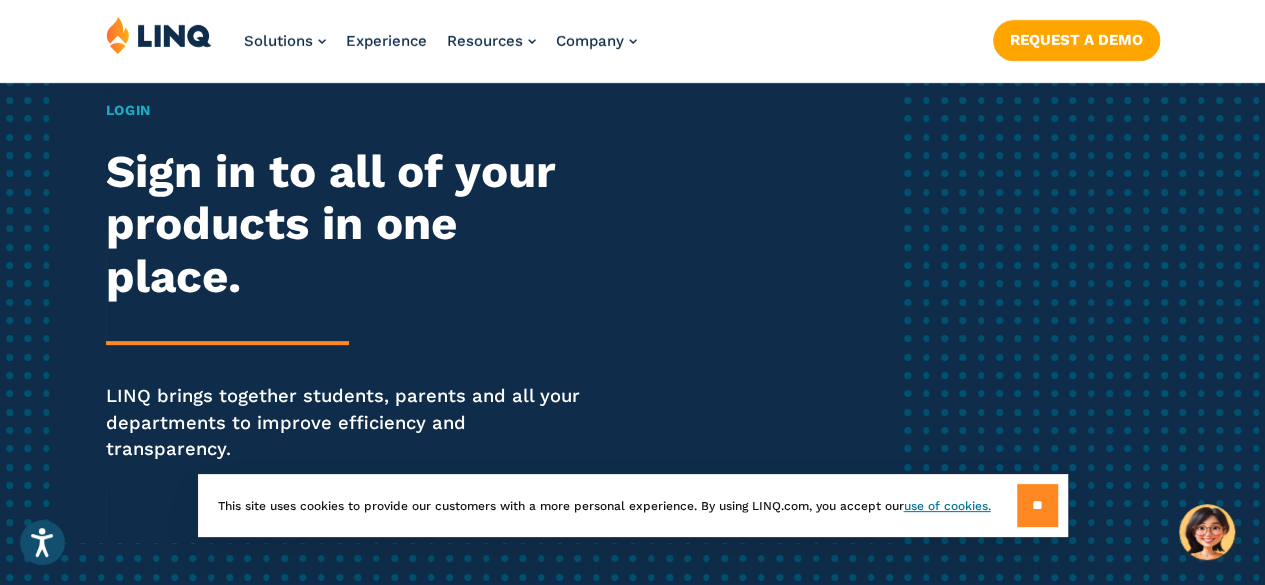 click on "**" at bounding box center [1037, 505] 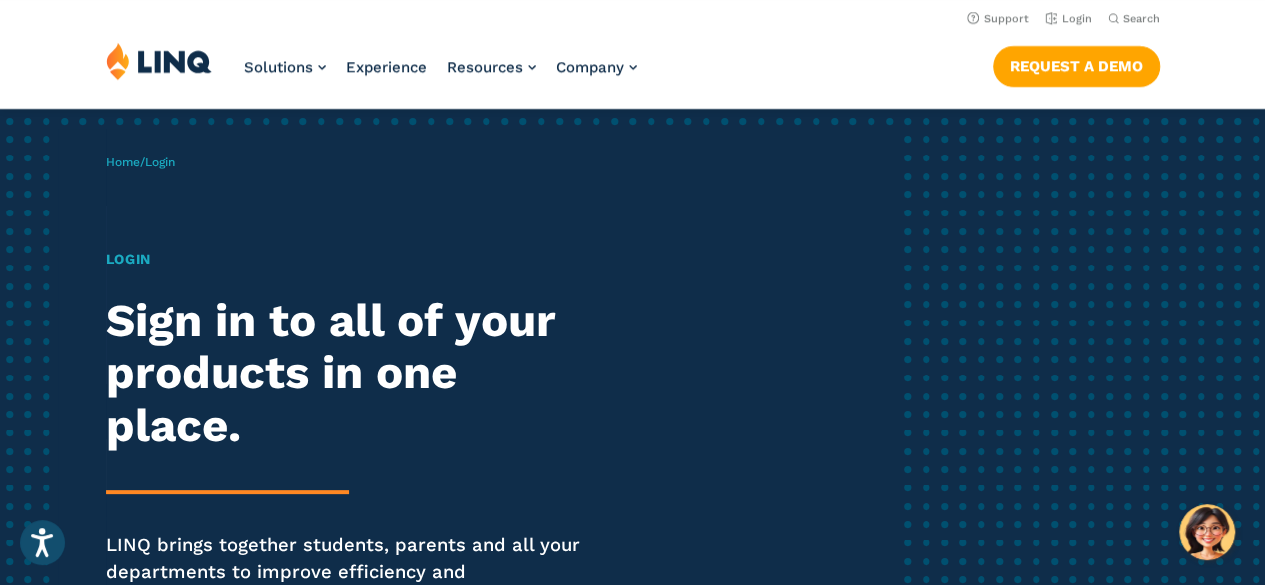 scroll, scrollTop: 0, scrollLeft: 0, axis: both 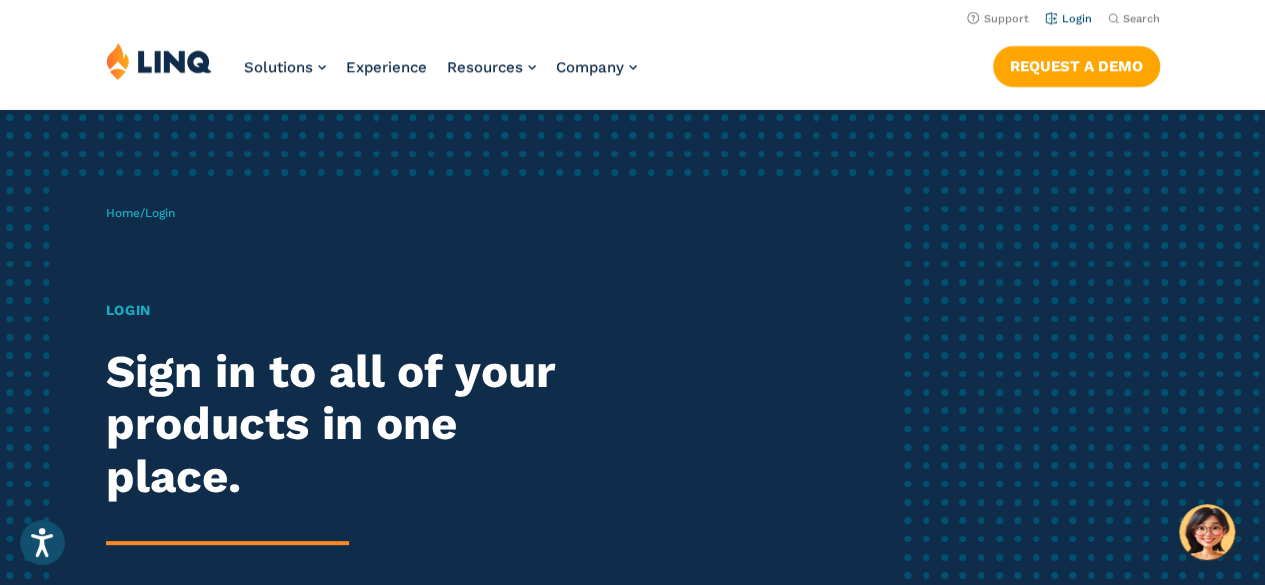 click on "Login" at bounding box center [1068, 18] 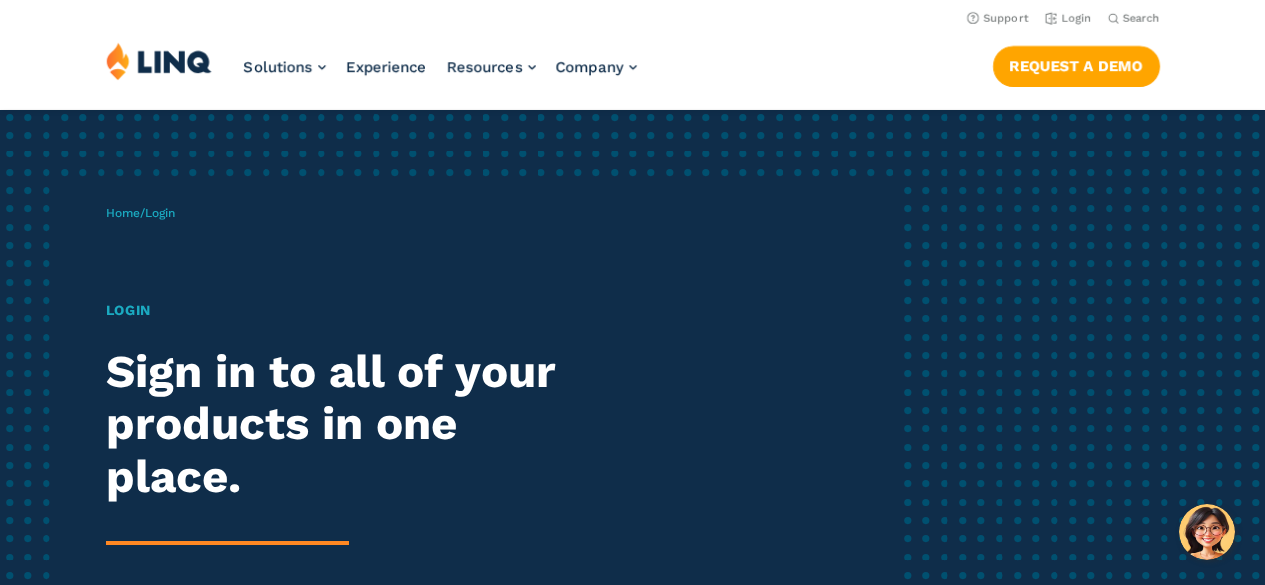 scroll, scrollTop: 0, scrollLeft: 0, axis: both 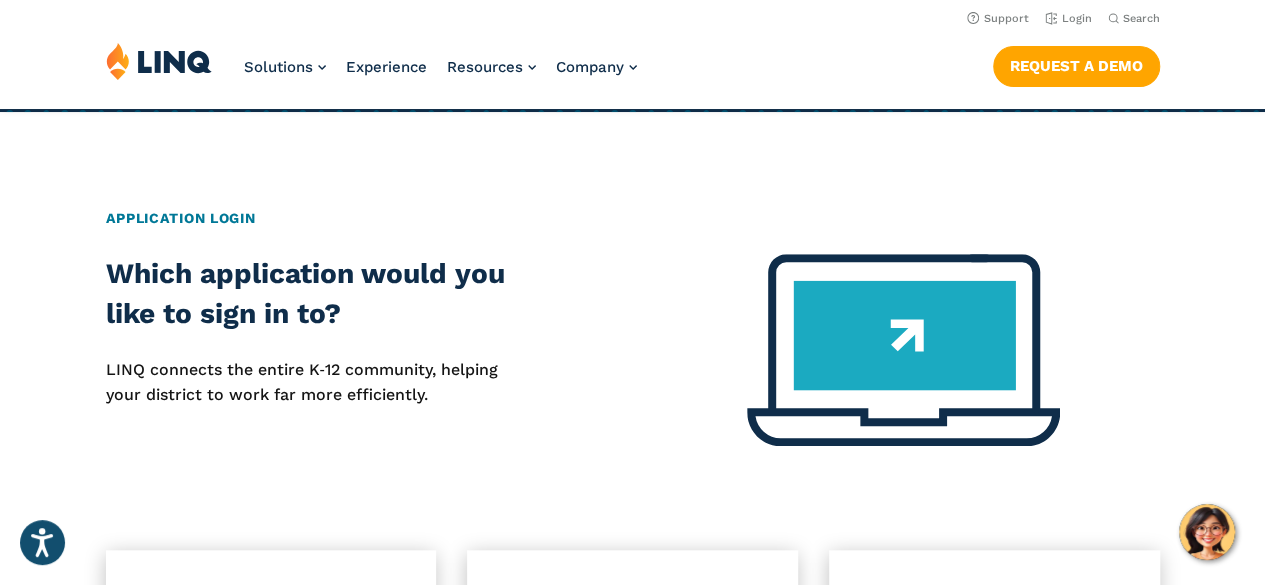click on "Which application would you like to sign in to?
LINQ connects the entire K‑12 community, helping your district to work far more efficiently." at bounding box center (316, 362) 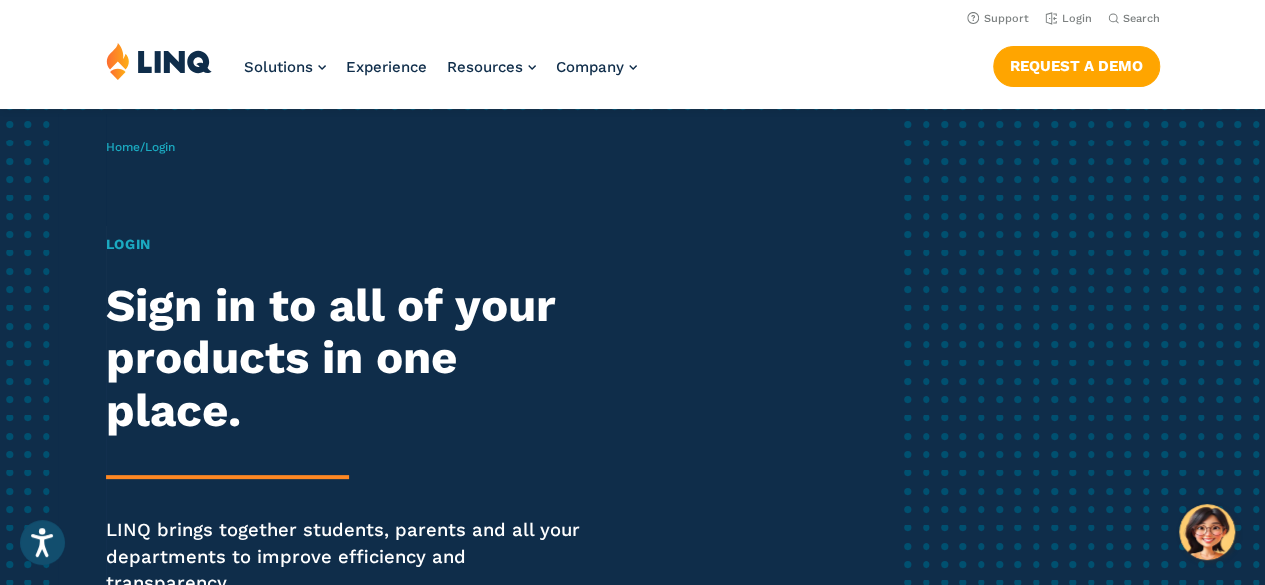scroll, scrollTop: 0, scrollLeft: 0, axis: both 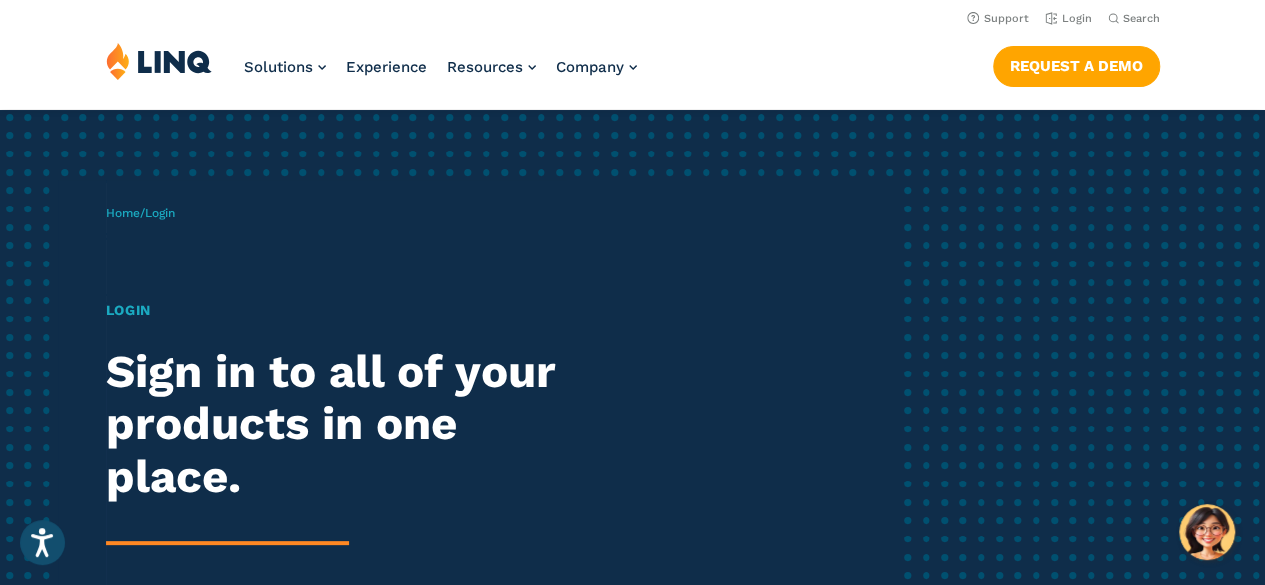click at bounding box center (159, 61) 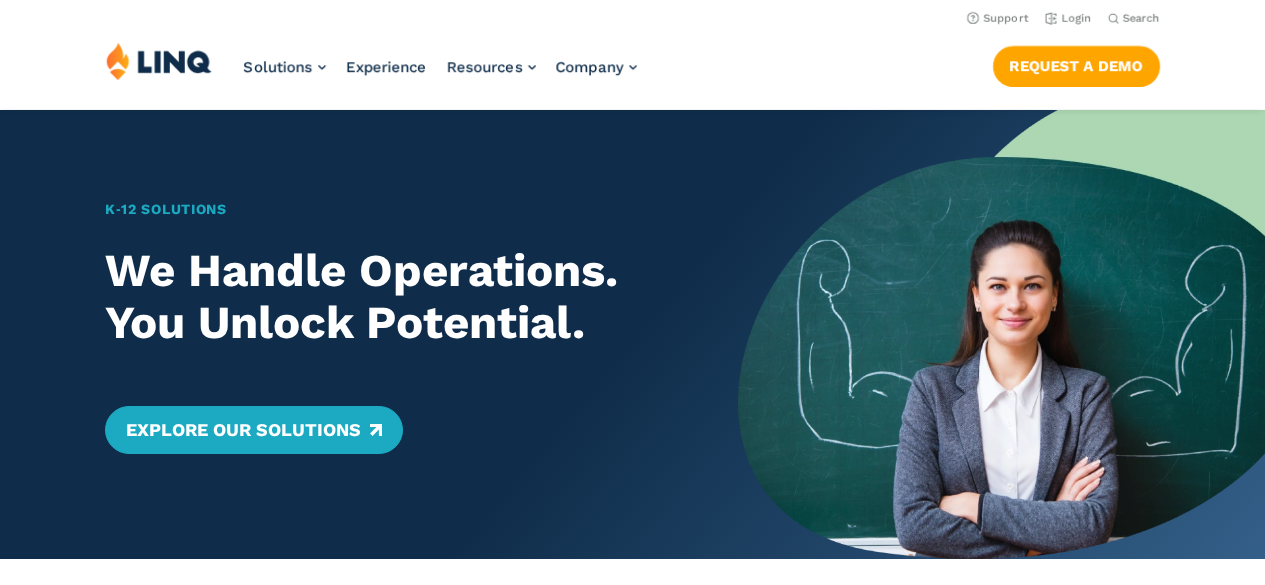scroll, scrollTop: 0, scrollLeft: 0, axis: both 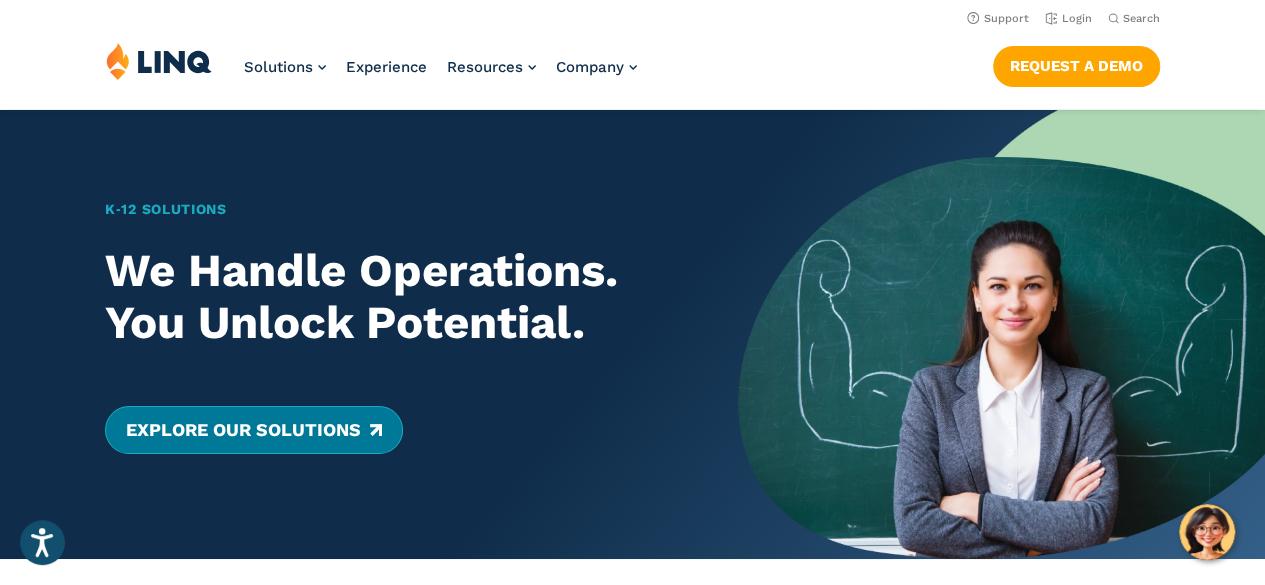 click on "Explore Our Solutions" at bounding box center [253, 430] 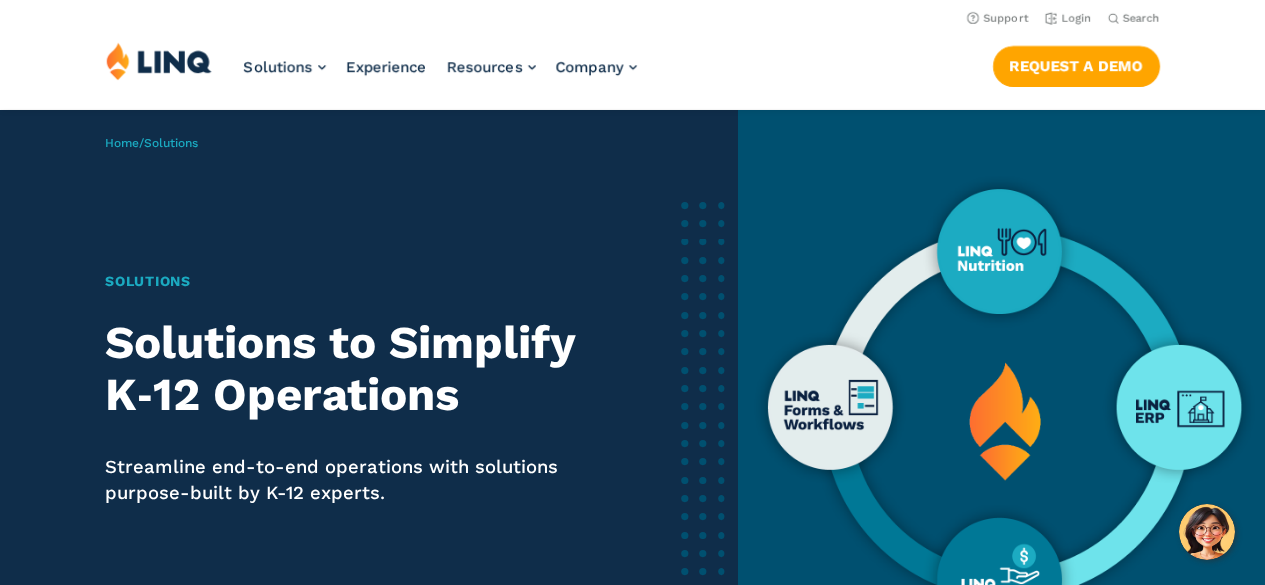 scroll, scrollTop: 0, scrollLeft: 0, axis: both 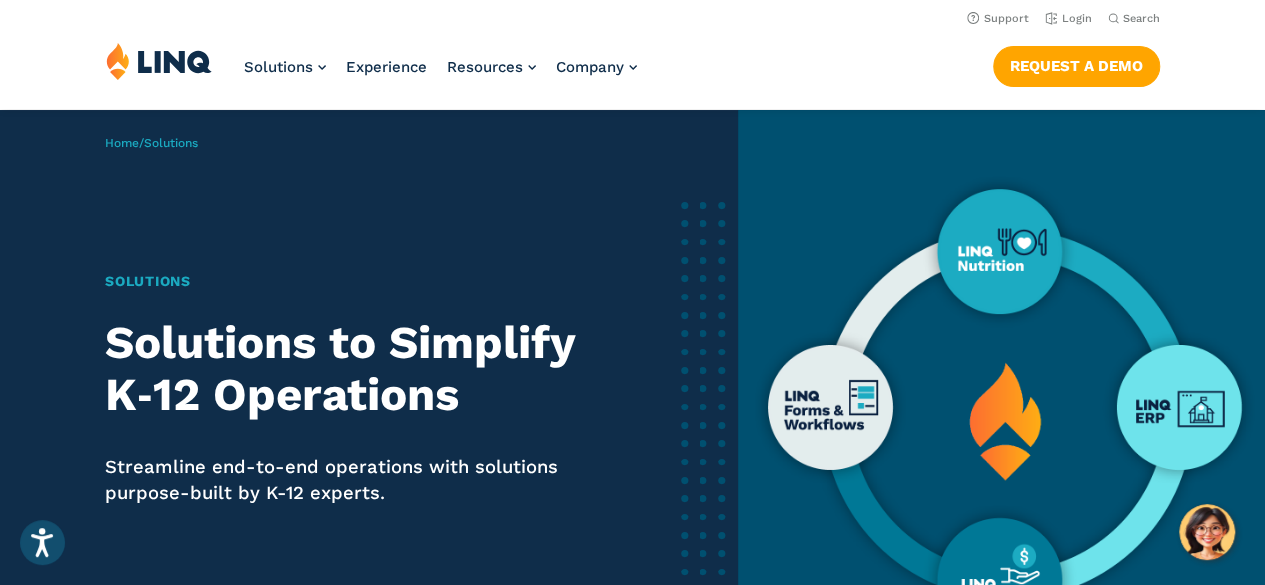 click at bounding box center (1001, 413) 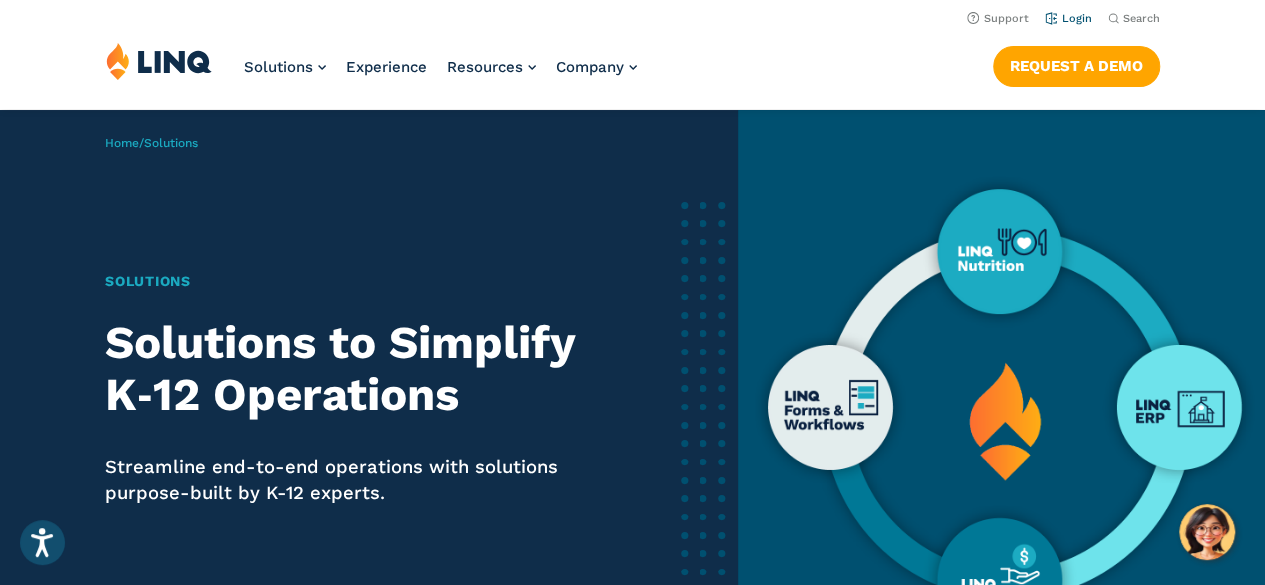 click on "Login" at bounding box center [1068, 18] 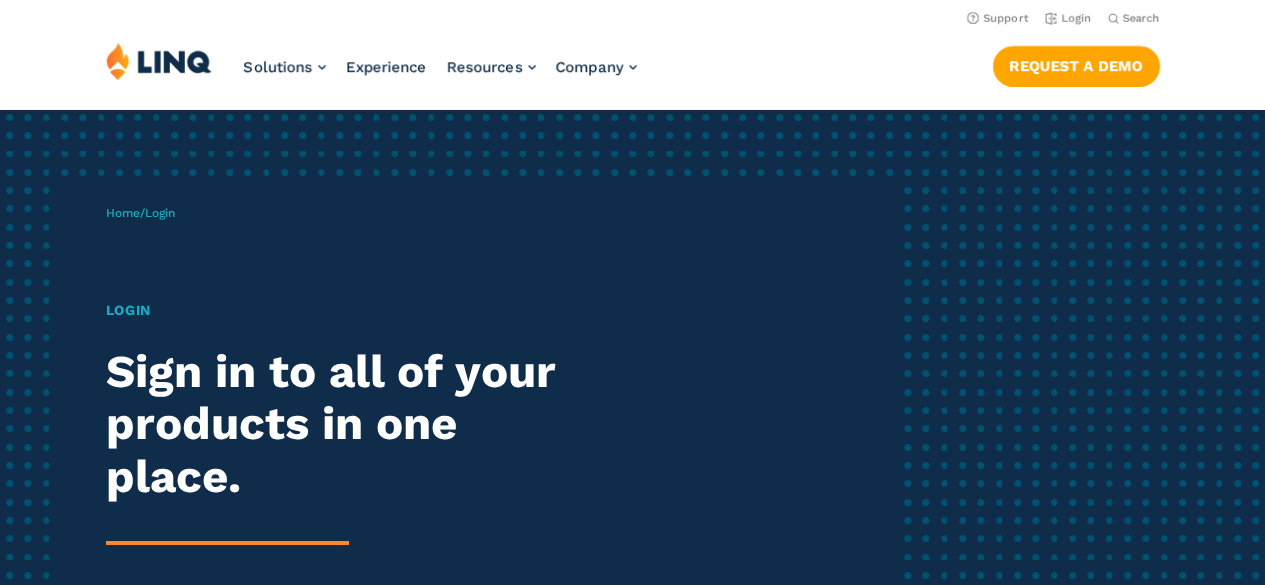 scroll, scrollTop: 0, scrollLeft: 0, axis: both 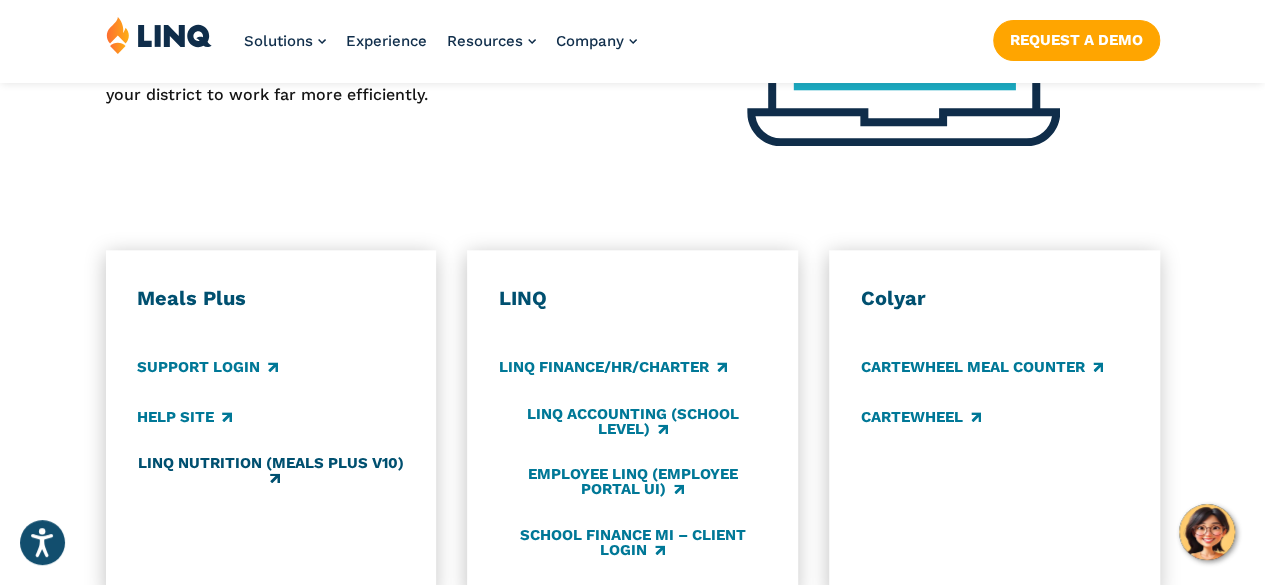 click on "LINQ Nutrition (Meals Plus v10)" at bounding box center [270, 471] 